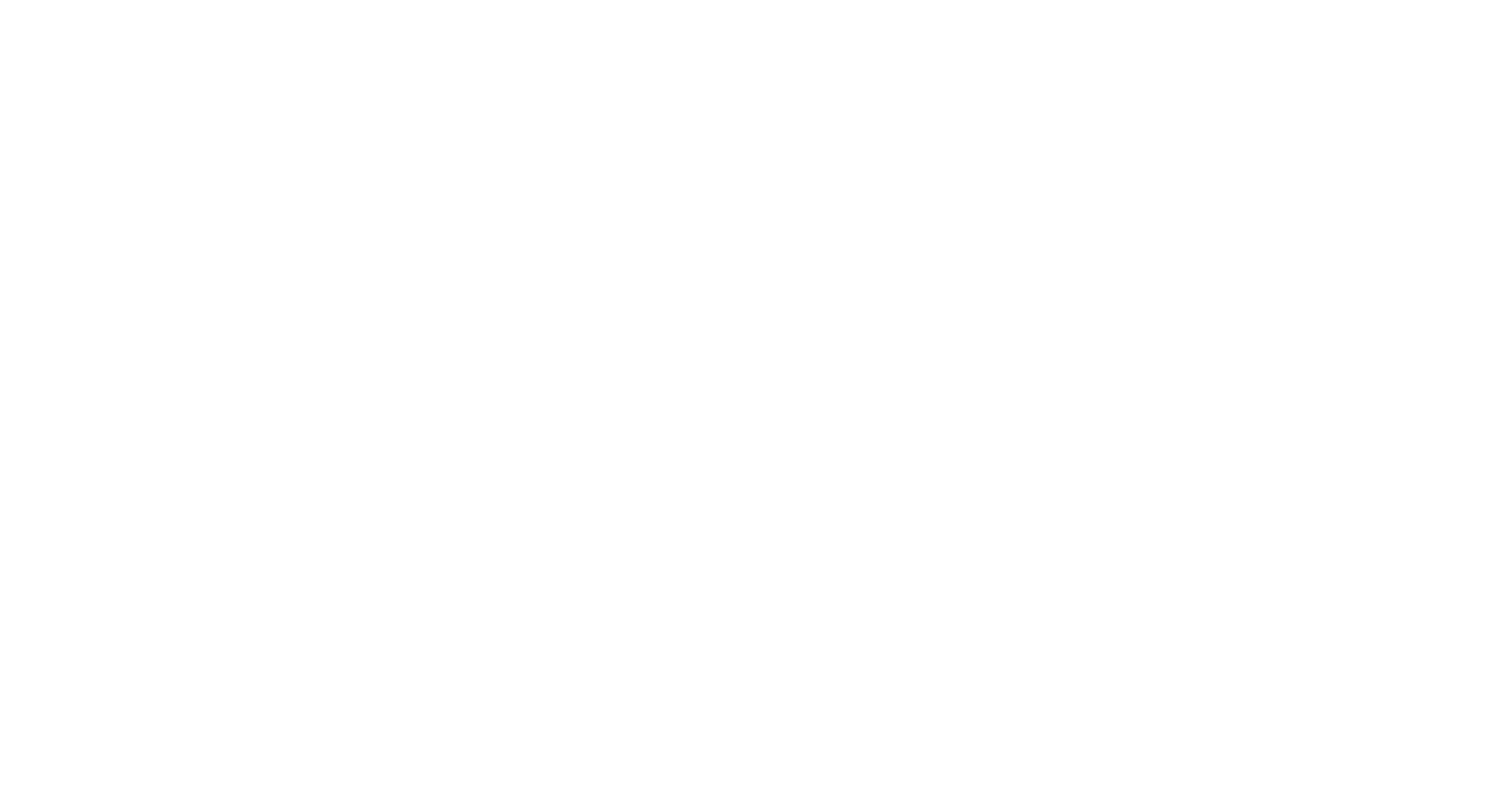 scroll, scrollTop: 0, scrollLeft: 0, axis: both 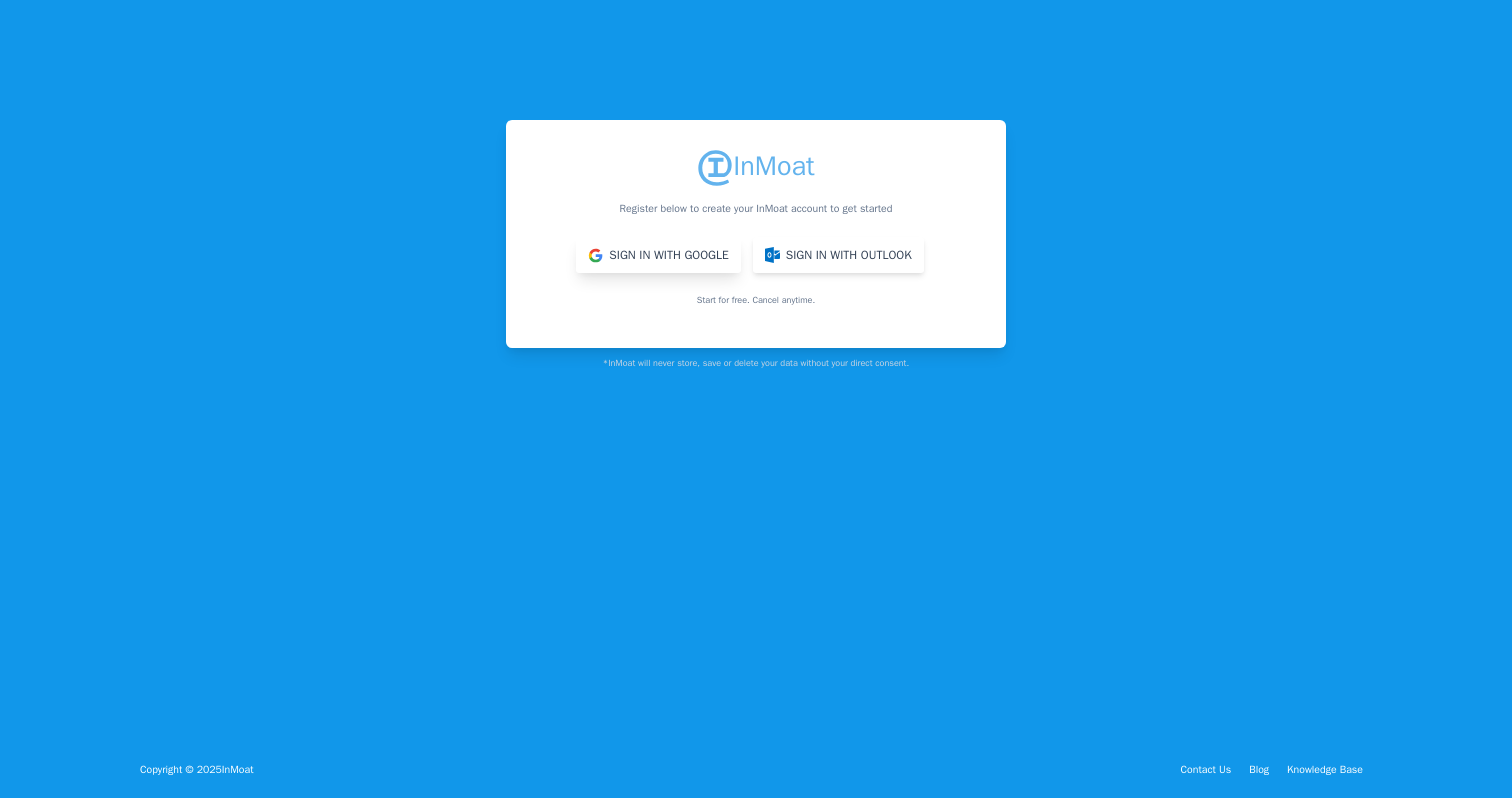 click on "Sign in with Google" at bounding box center [658, 255] 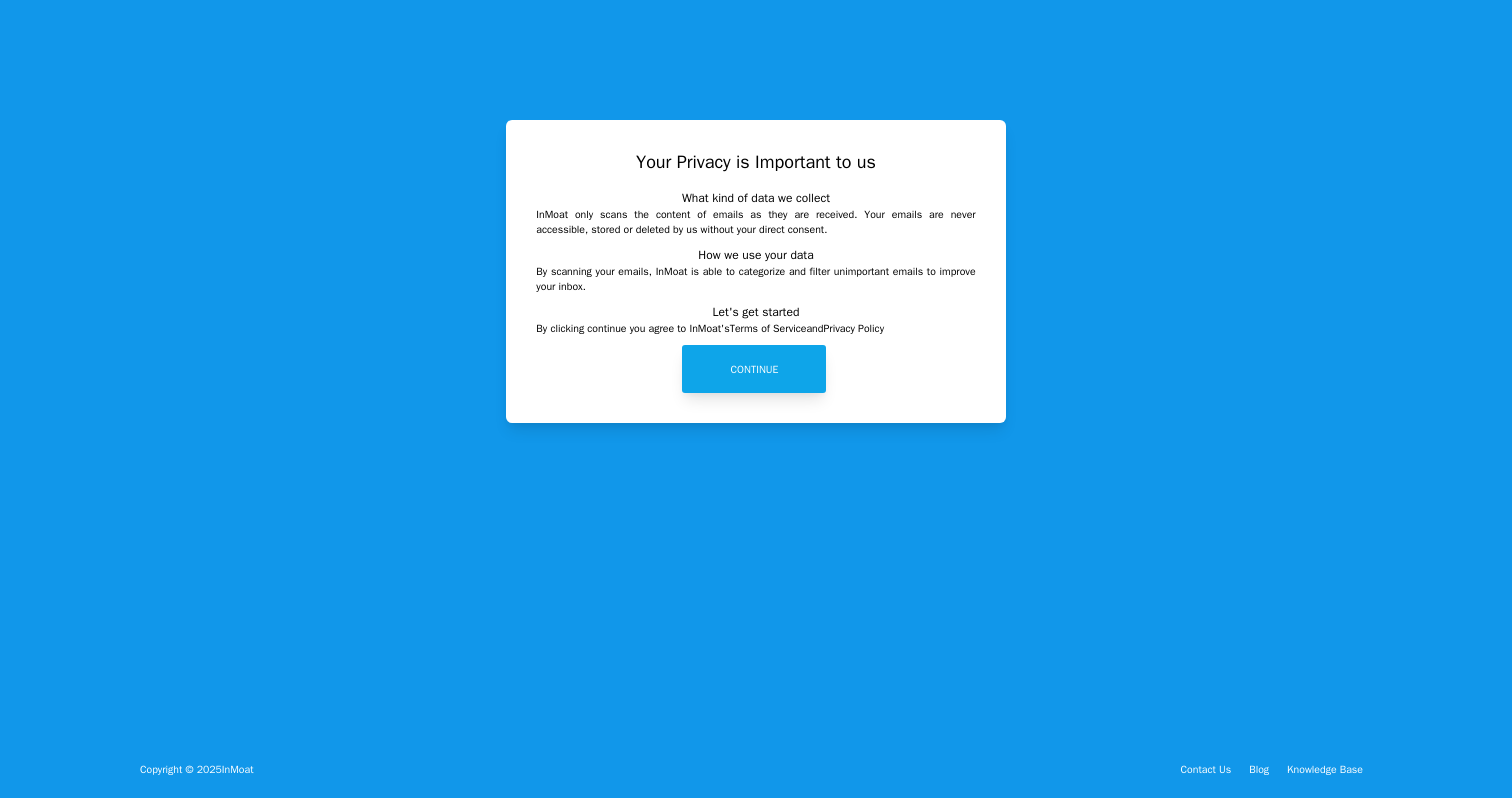 click on "Continue" at bounding box center (754, 369) 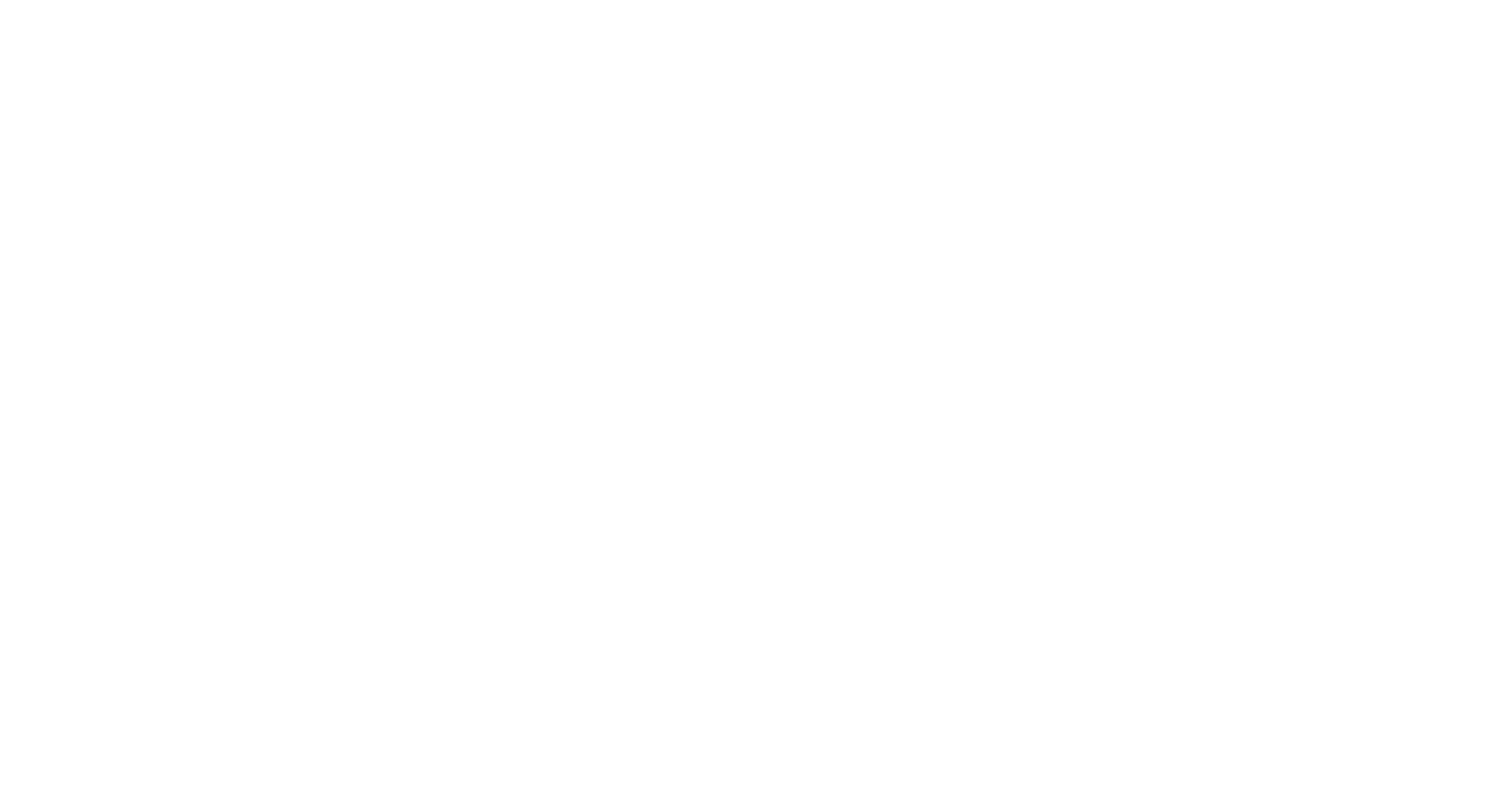 scroll, scrollTop: 0, scrollLeft: 0, axis: both 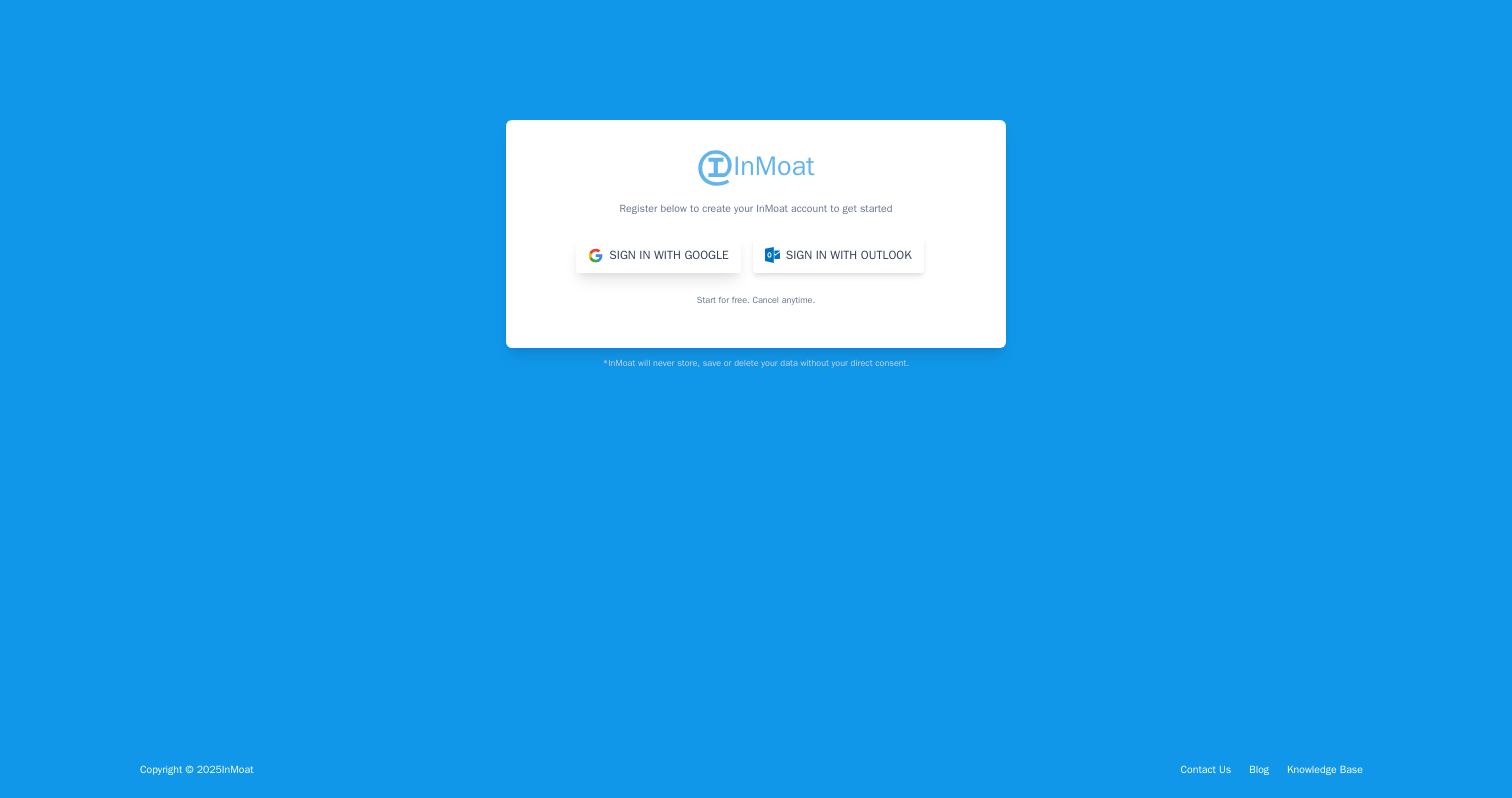 click on "Sign in with Google" at bounding box center [658, 255] 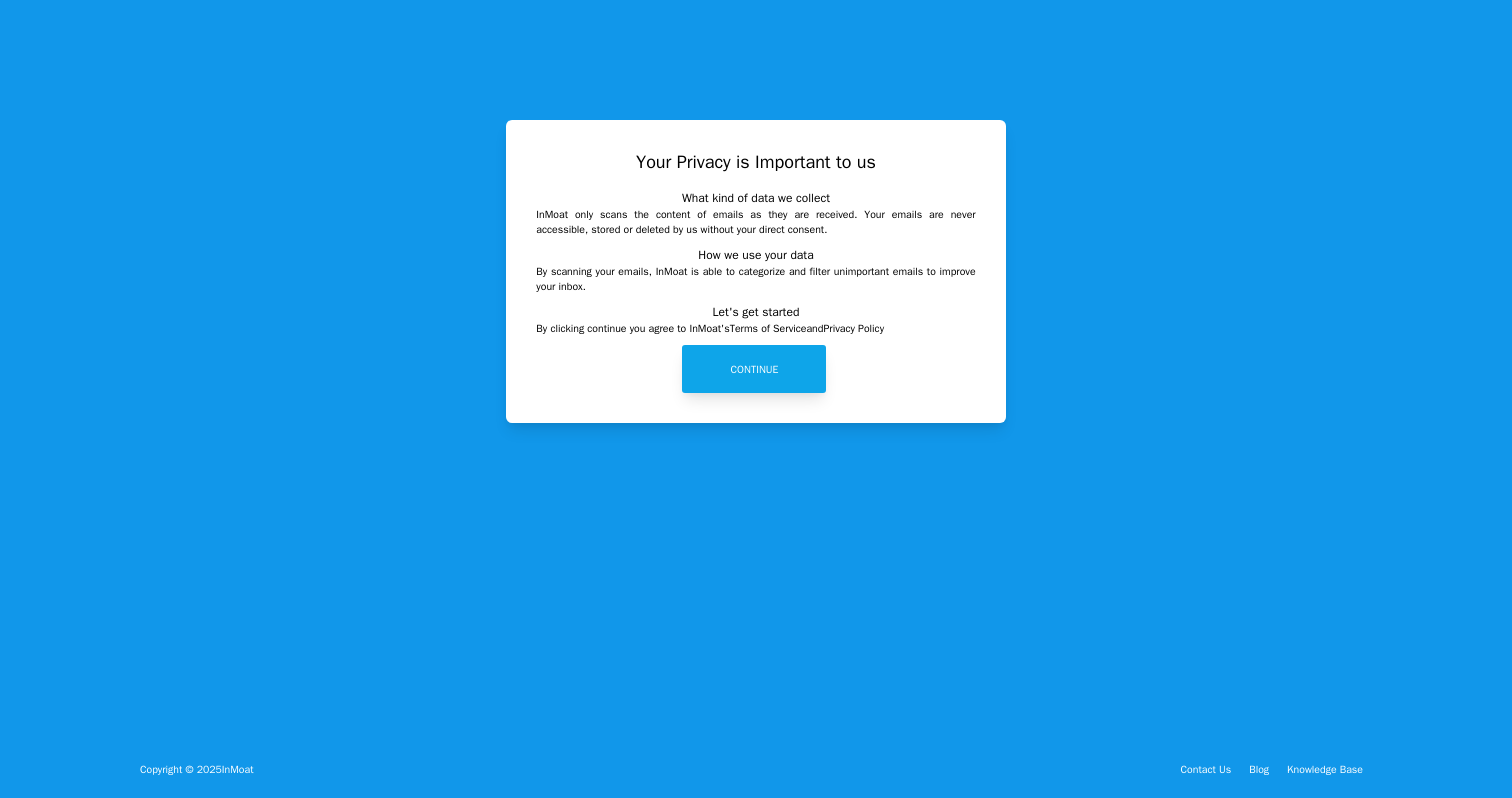 click on "Continue" at bounding box center [754, 369] 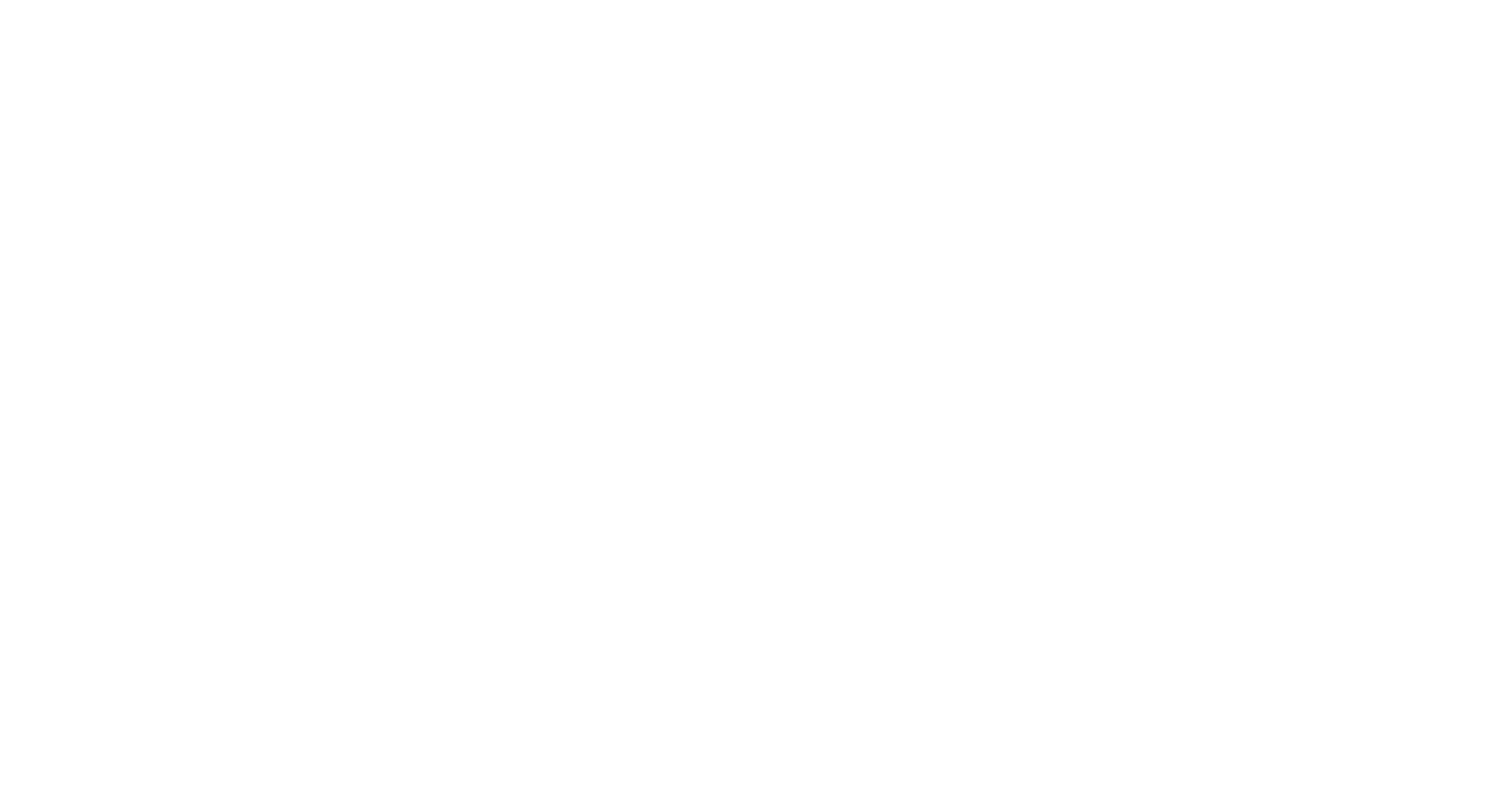 scroll, scrollTop: 0, scrollLeft: 0, axis: both 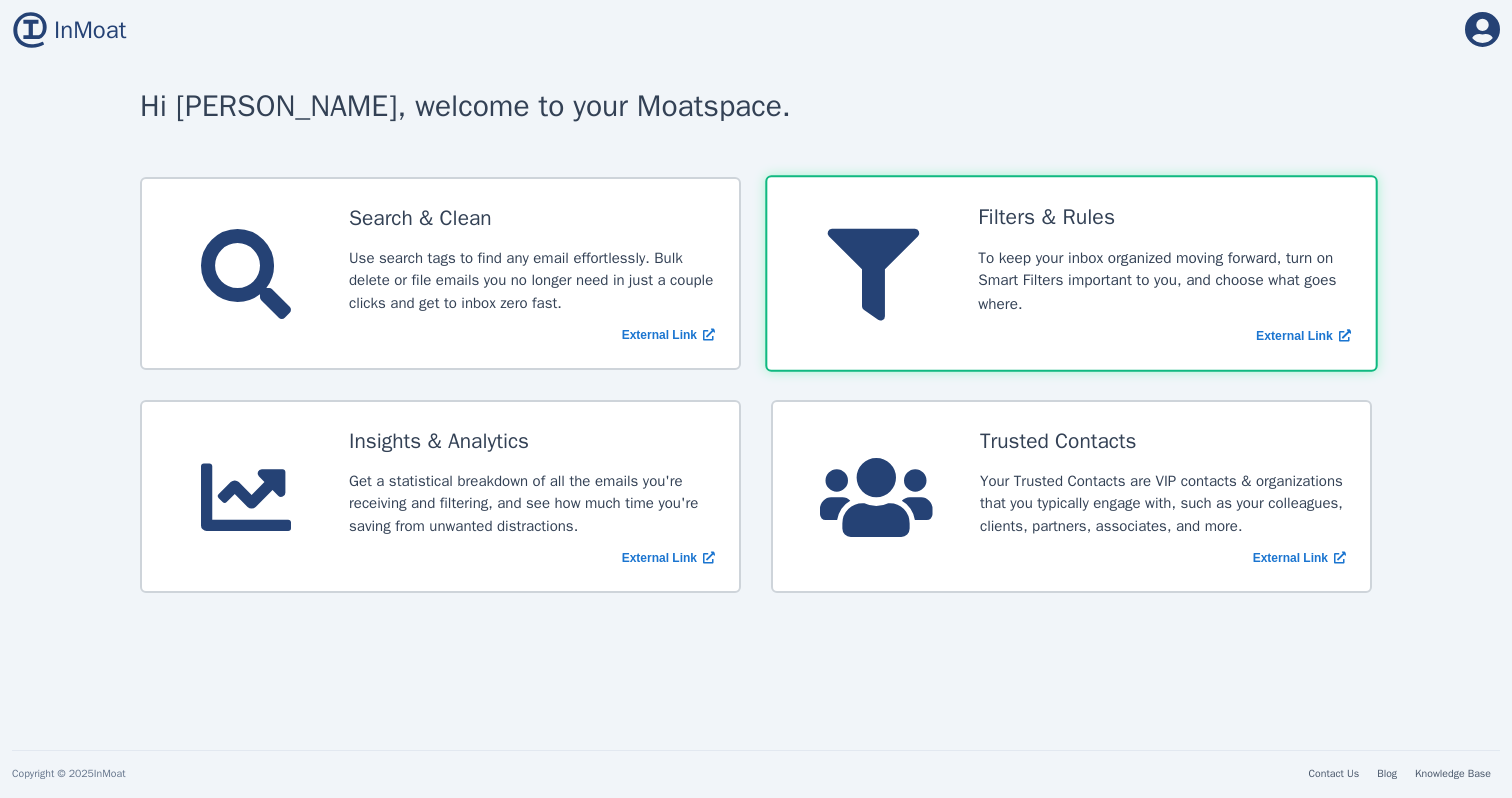 click on "Filters & Rules To keep your inbox organized moving forward, turn on Smart Filters important to you, and choose what goes where. External Link" at bounding box center (1164, 274) 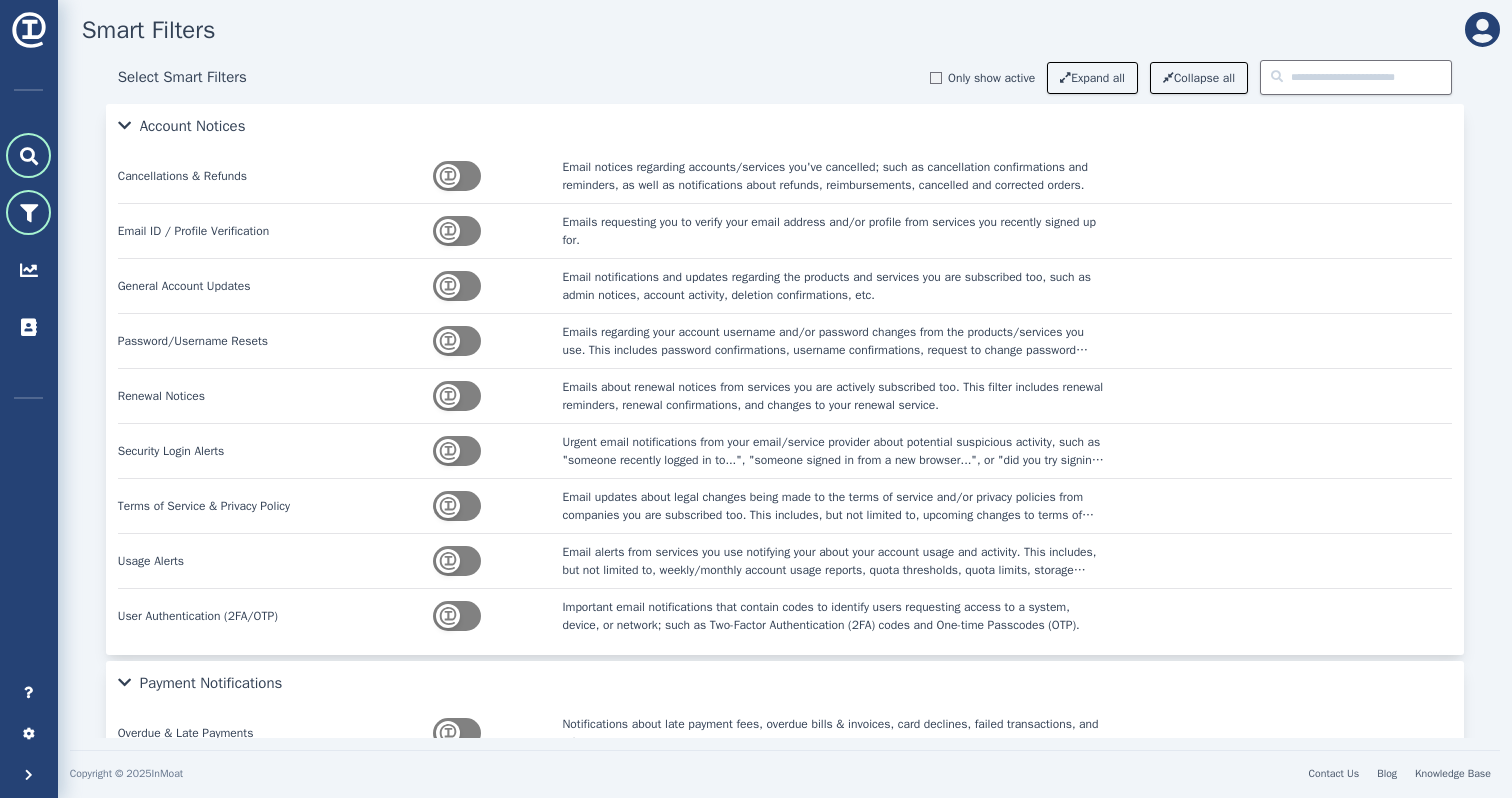 click at bounding box center (29, 156) 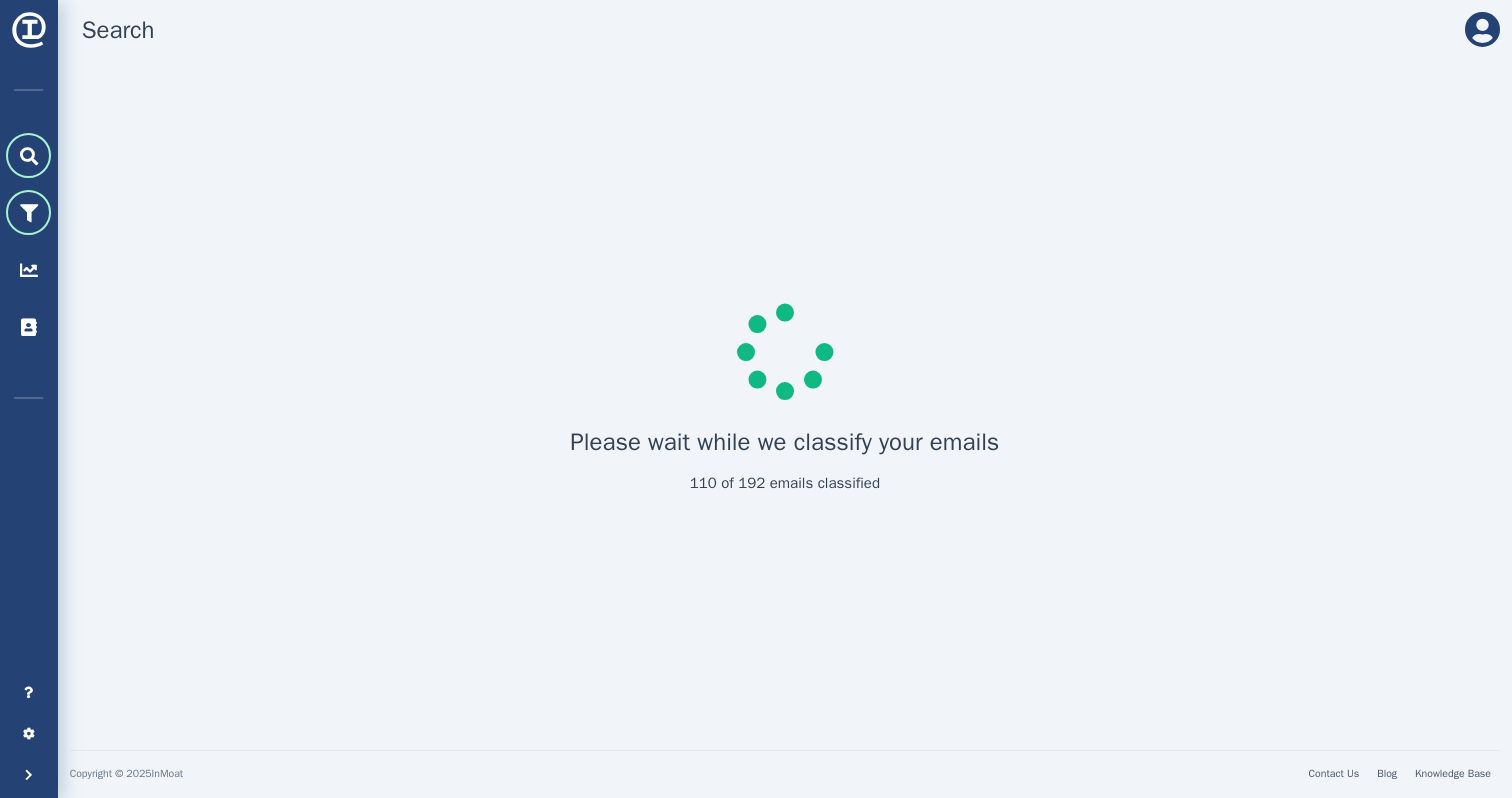 click at bounding box center (29, 213) 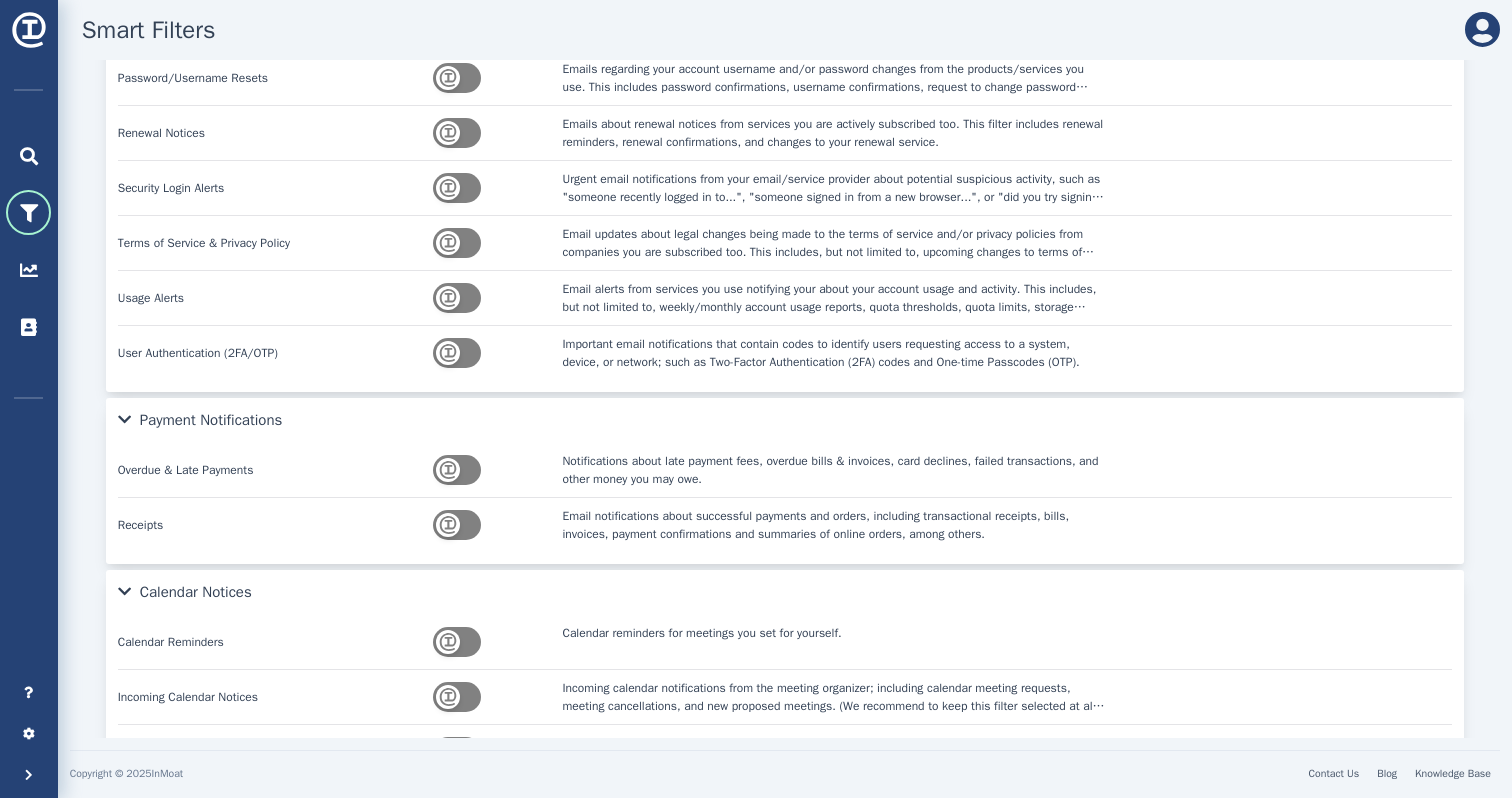 scroll, scrollTop: 0, scrollLeft: 0, axis: both 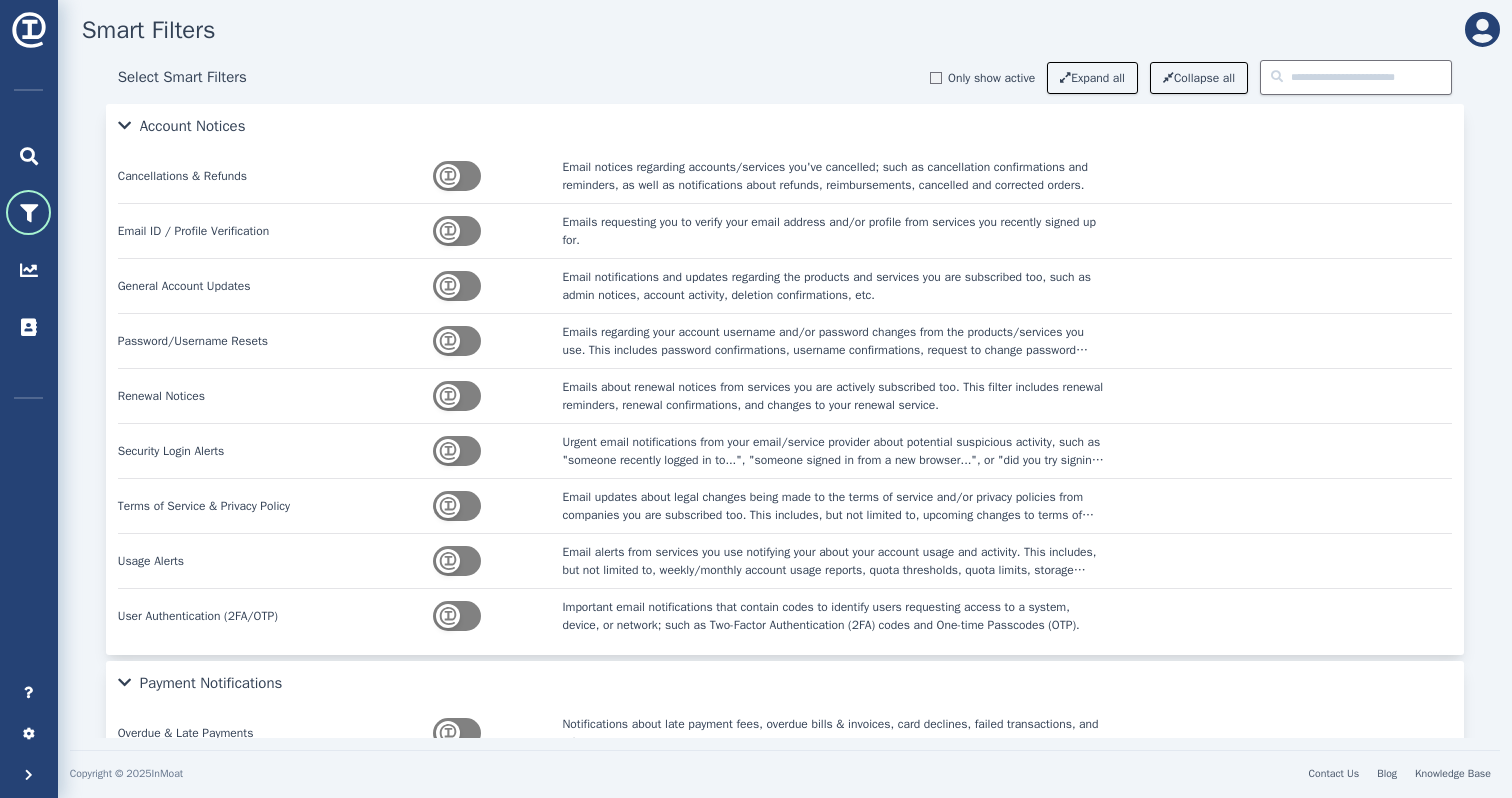 click at bounding box center (1482, 30) 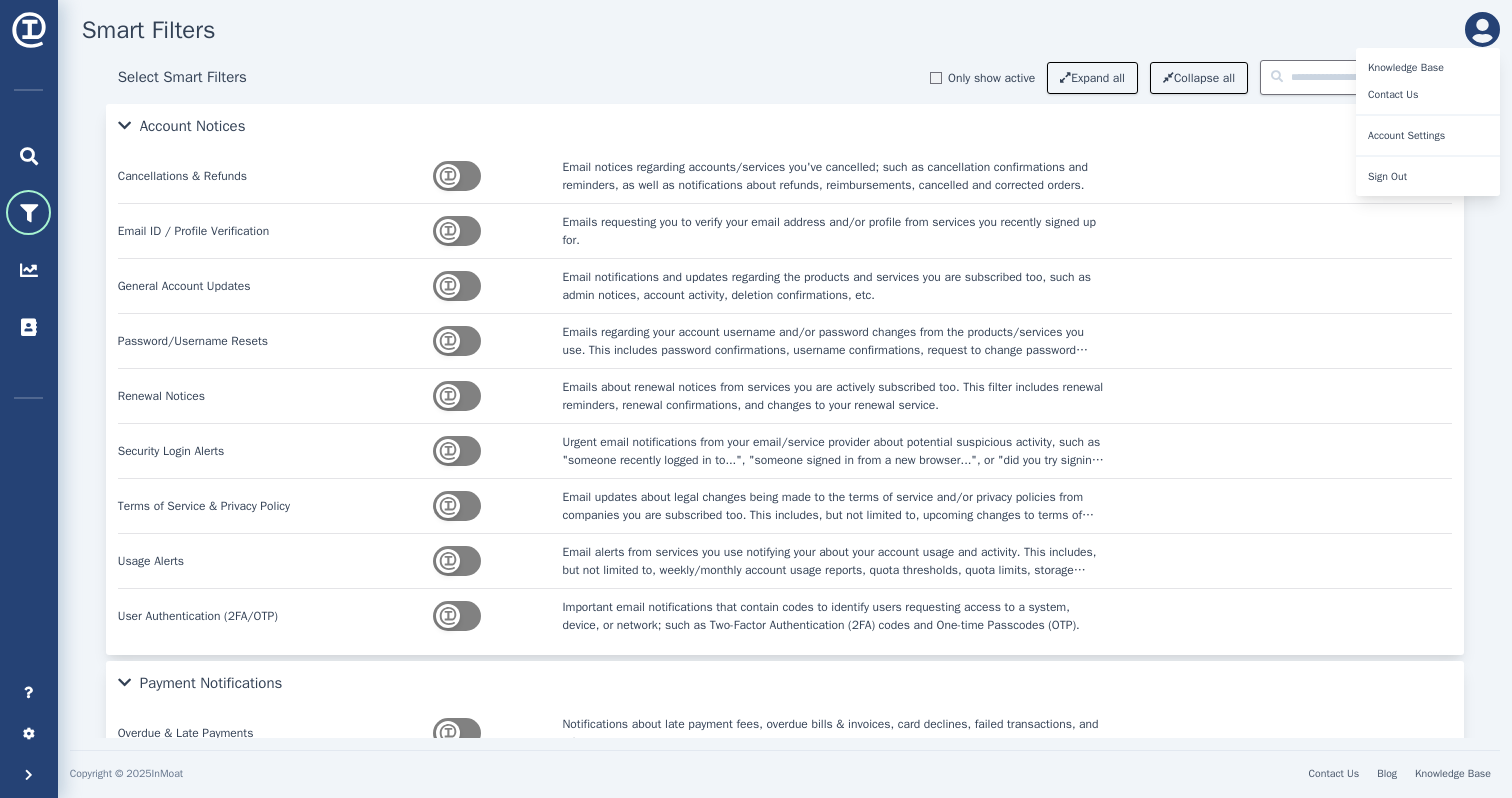 click on "Account Settings" at bounding box center (1428, 135) 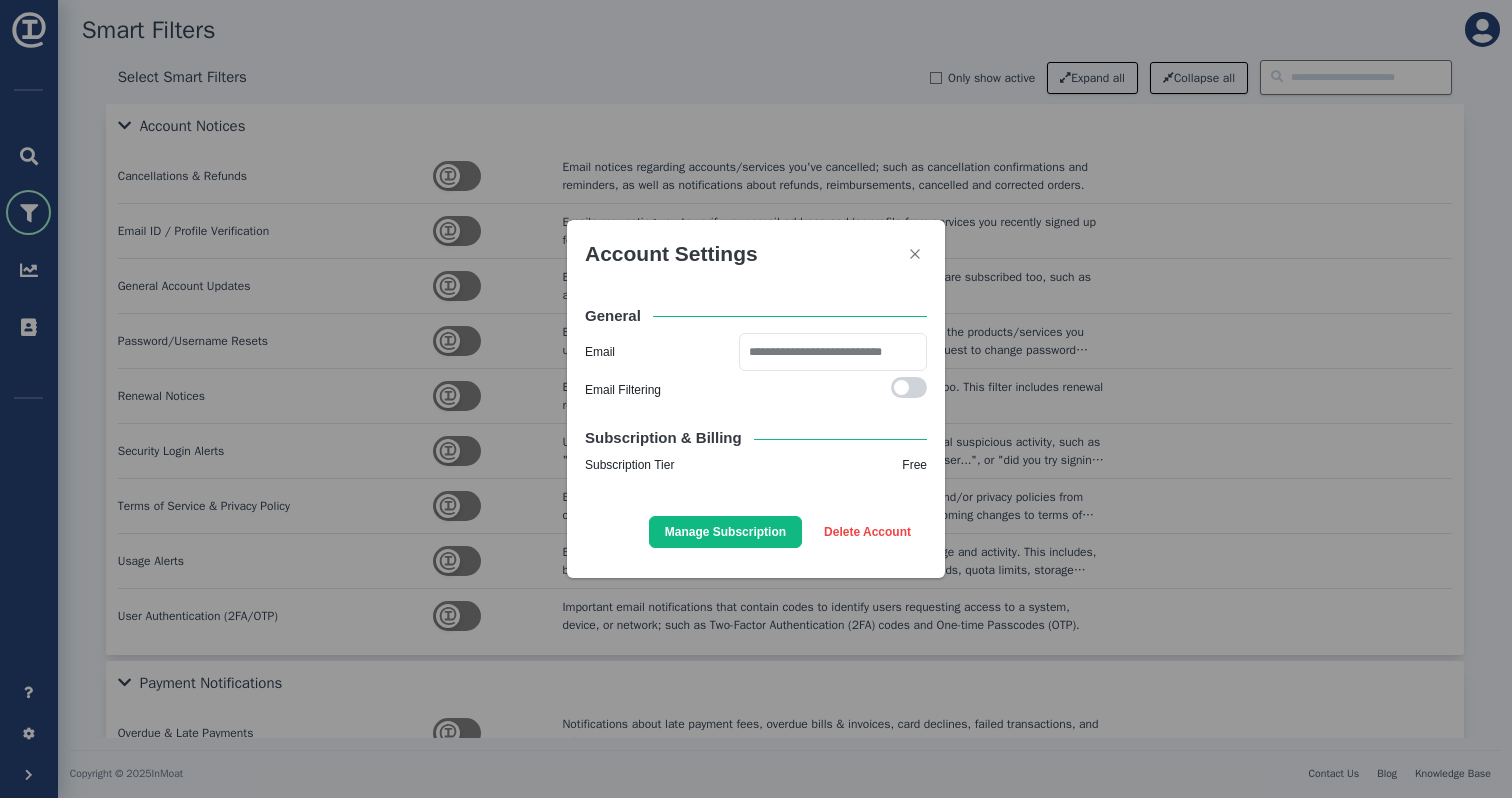 click on "**********" 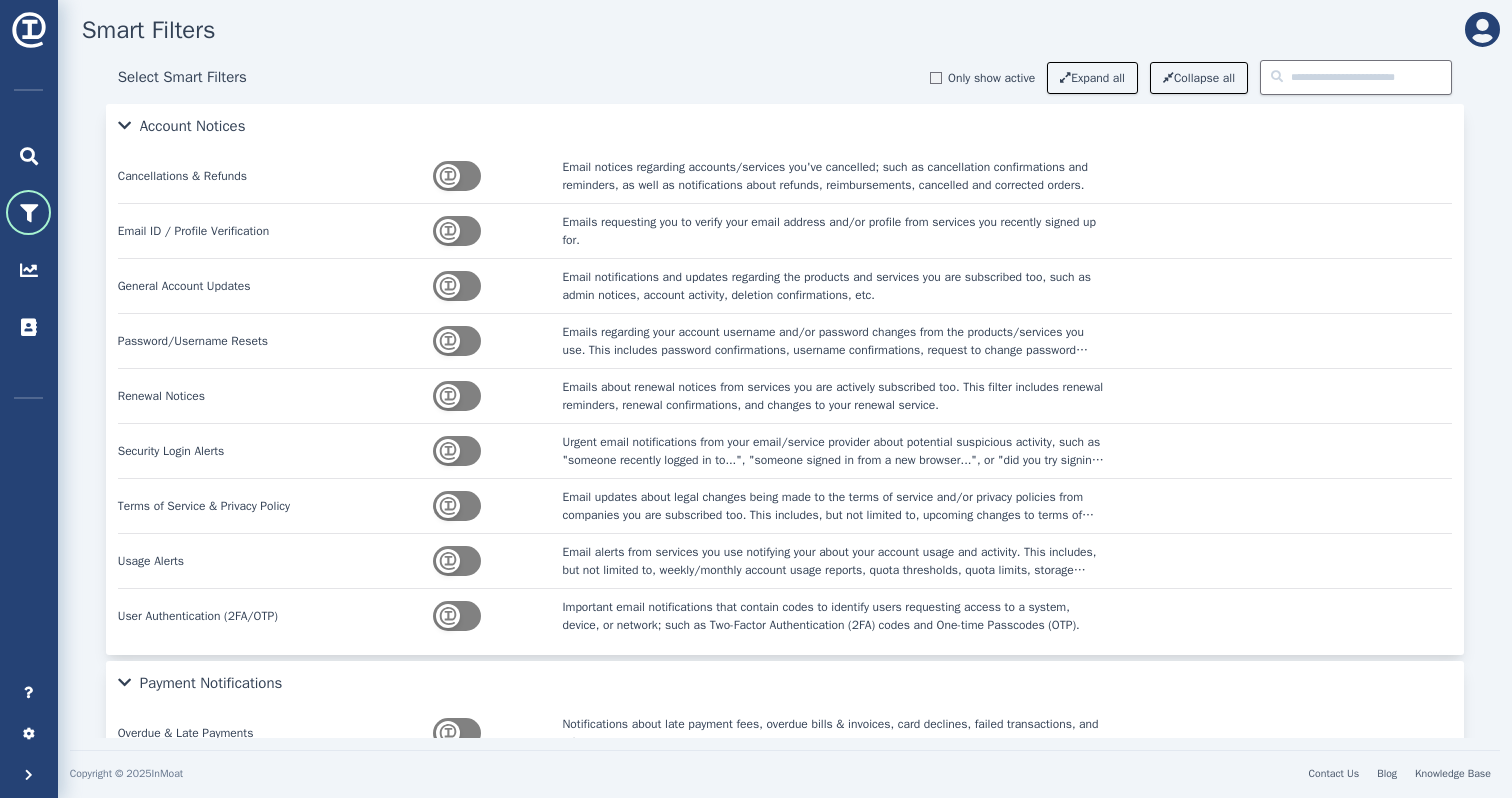scroll, scrollTop: 1, scrollLeft: 0, axis: vertical 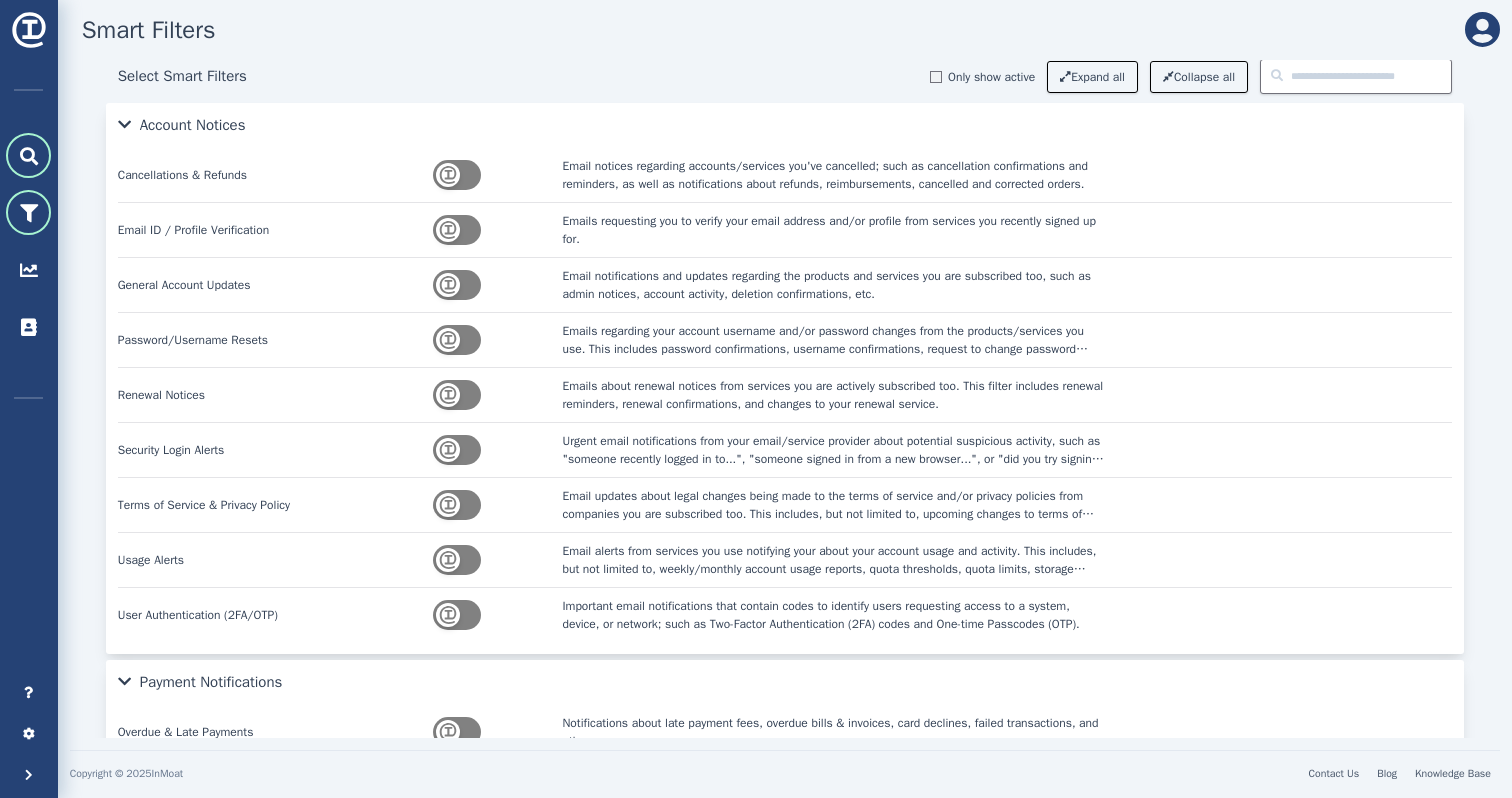 click at bounding box center (28, 155) 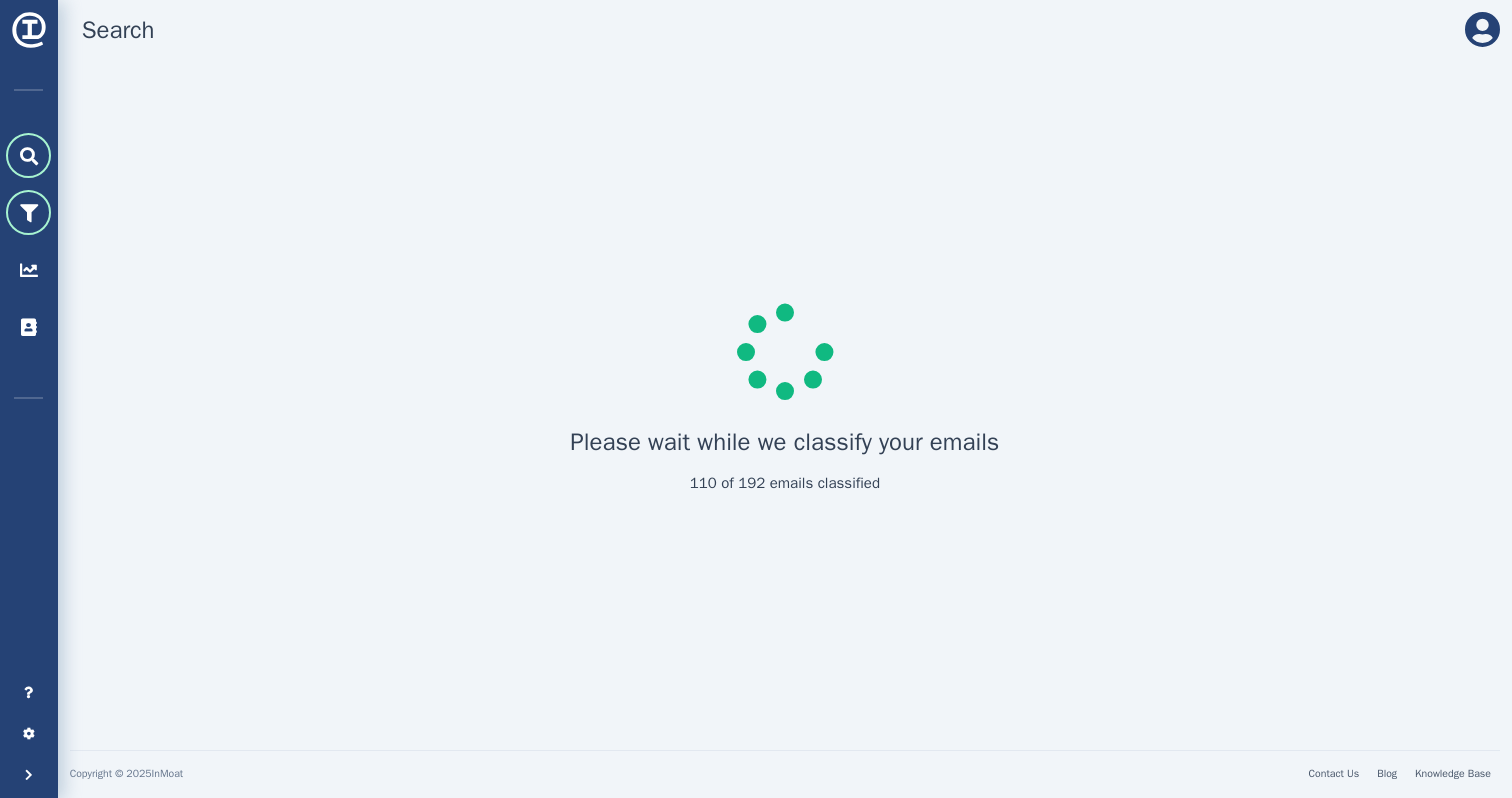 click at bounding box center (28, 212) 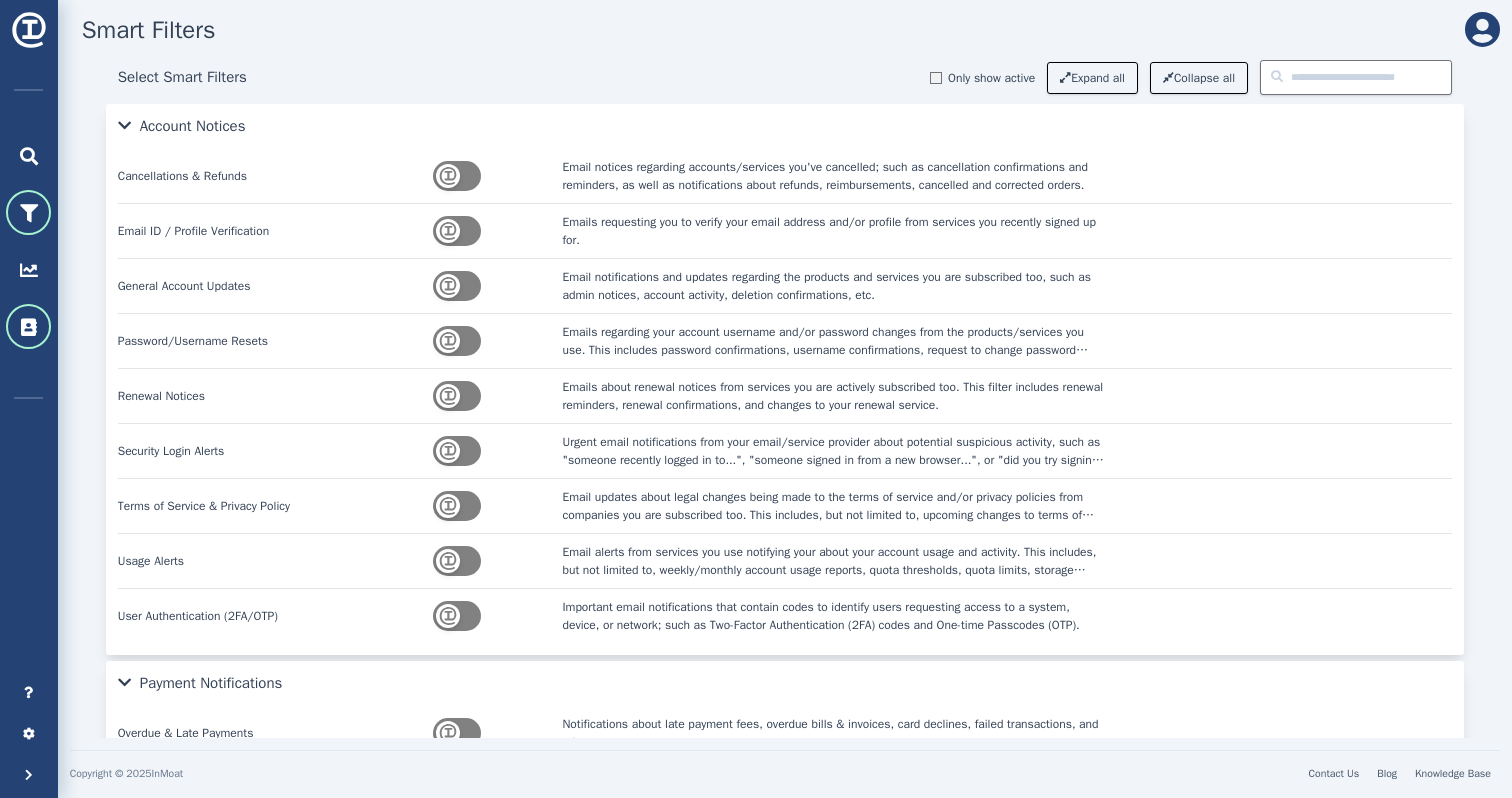 click at bounding box center [29, 327] 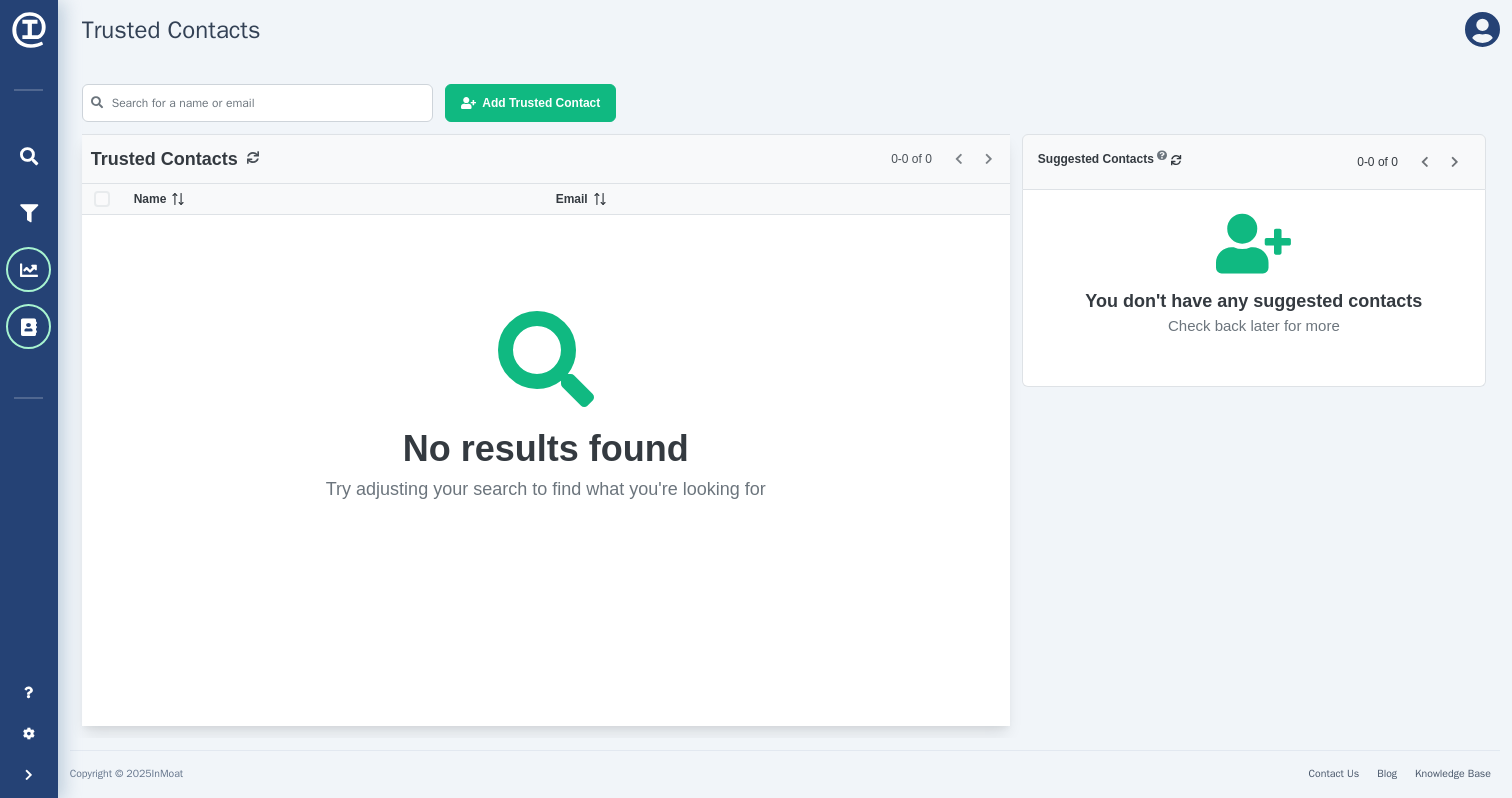 click at bounding box center (28, 269) 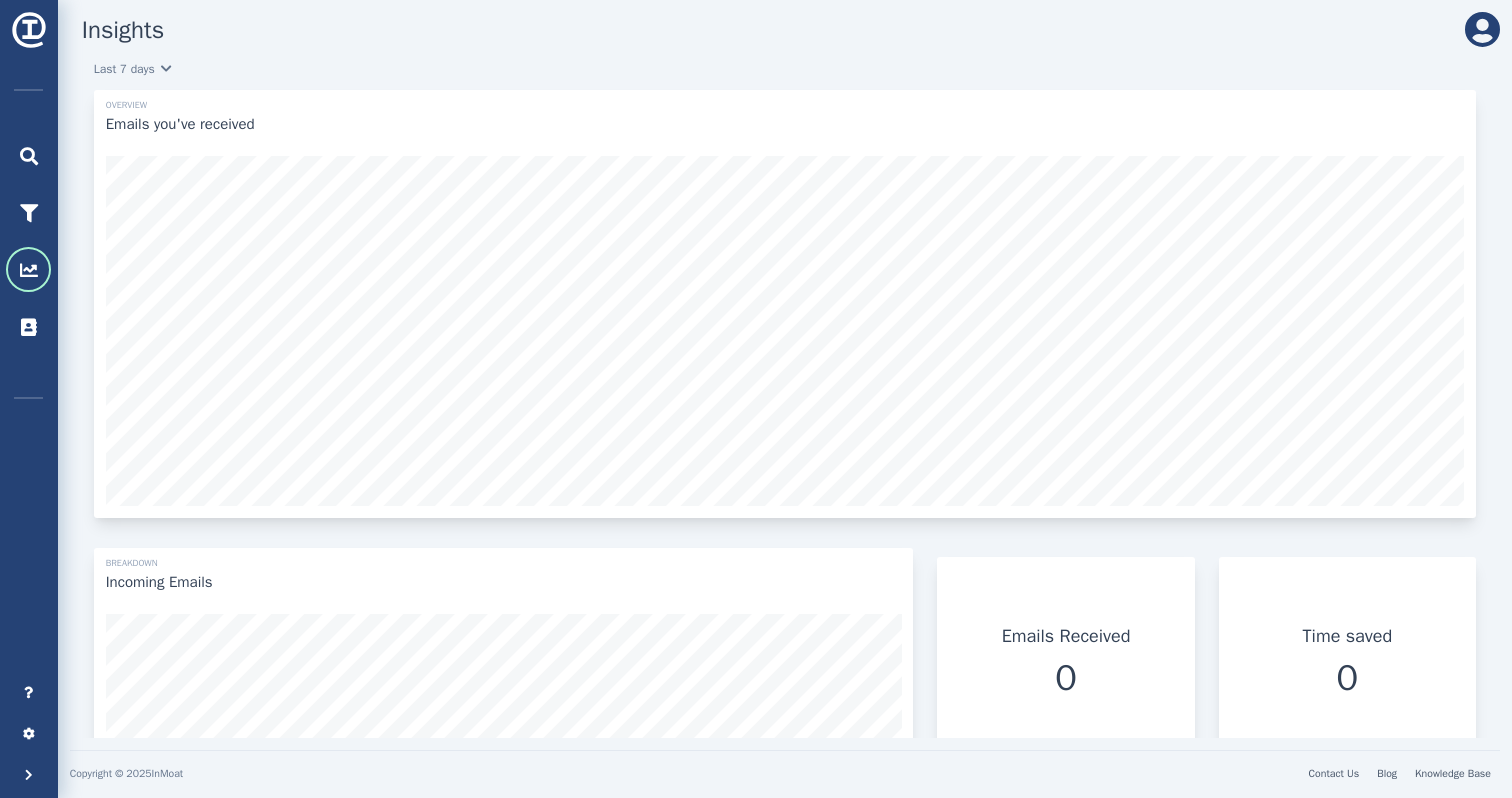 scroll, scrollTop: 999650, scrollLeft: 998641, axis: both 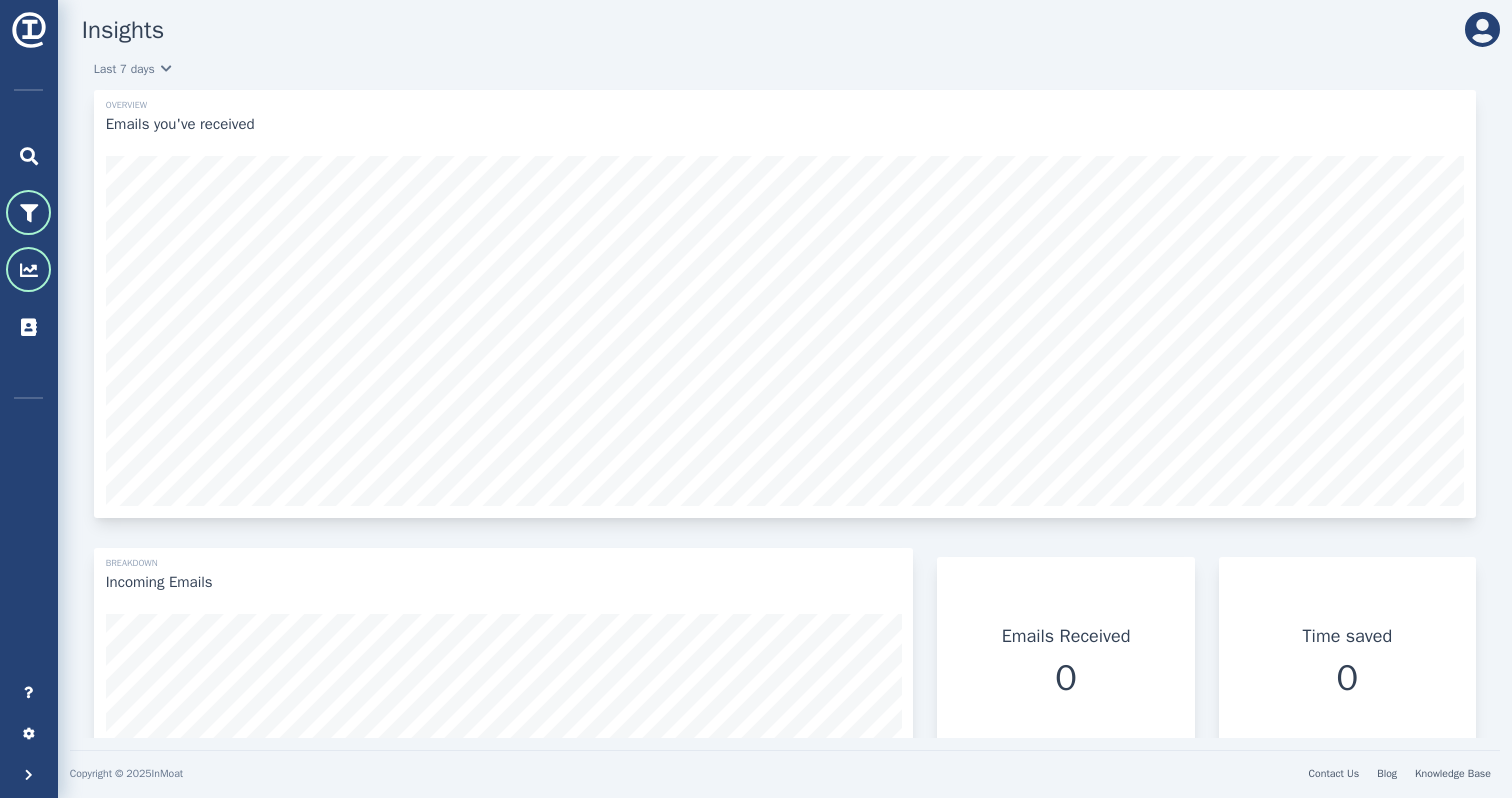 click at bounding box center [29, 213] 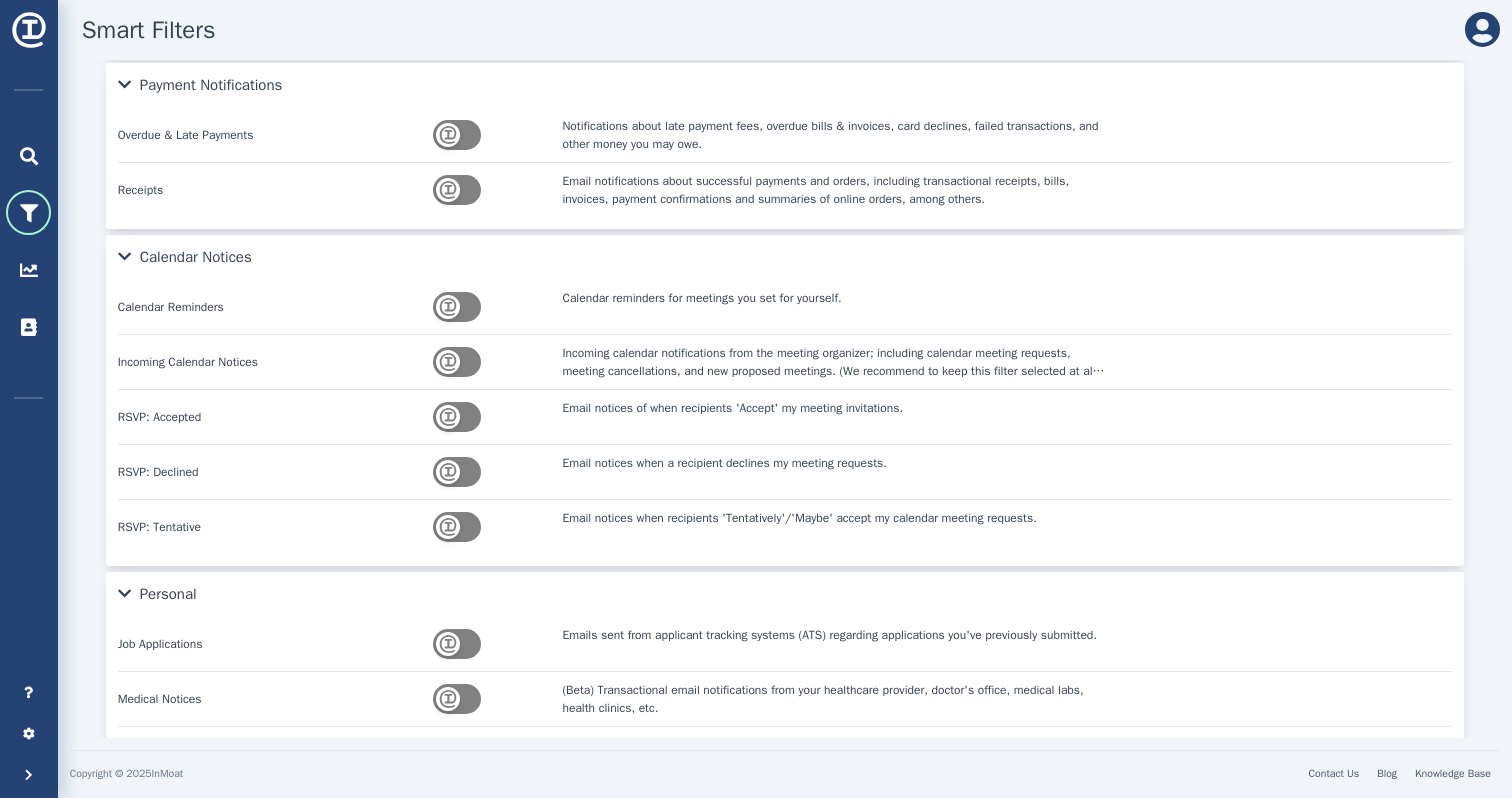 scroll, scrollTop: 817, scrollLeft: 0, axis: vertical 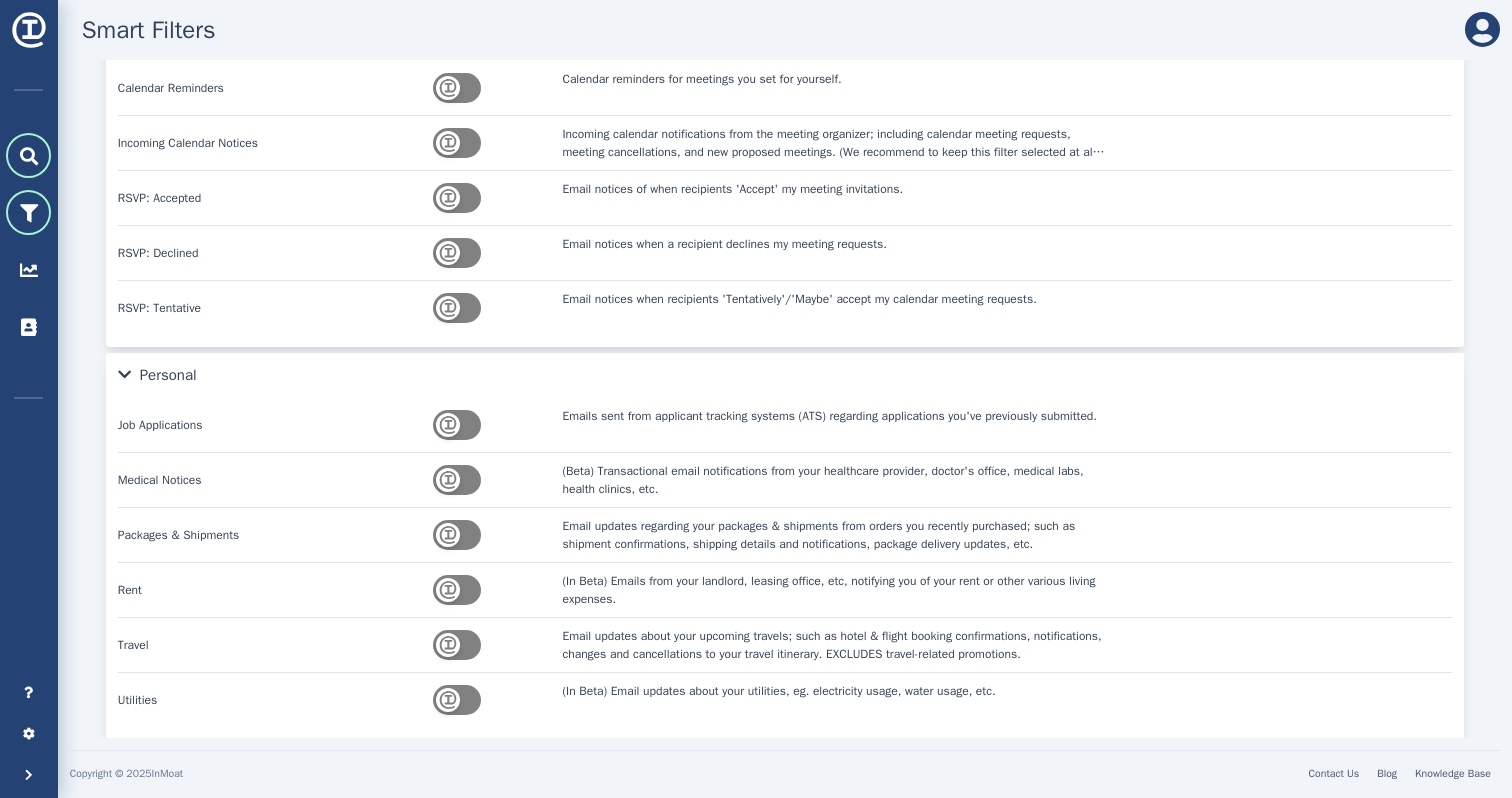 click at bounding box center (28, 155) 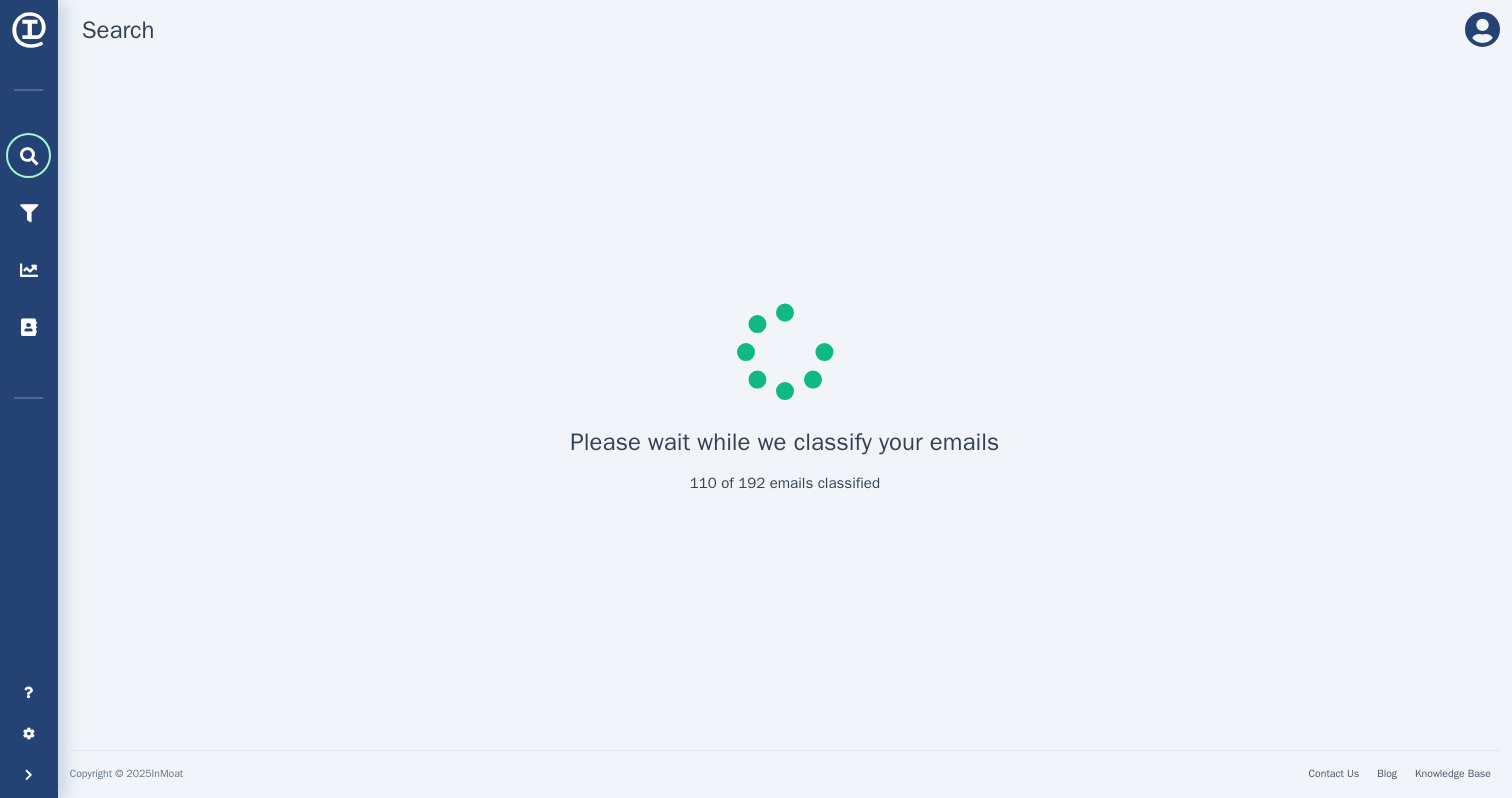 click at bounding box center (29, 247) 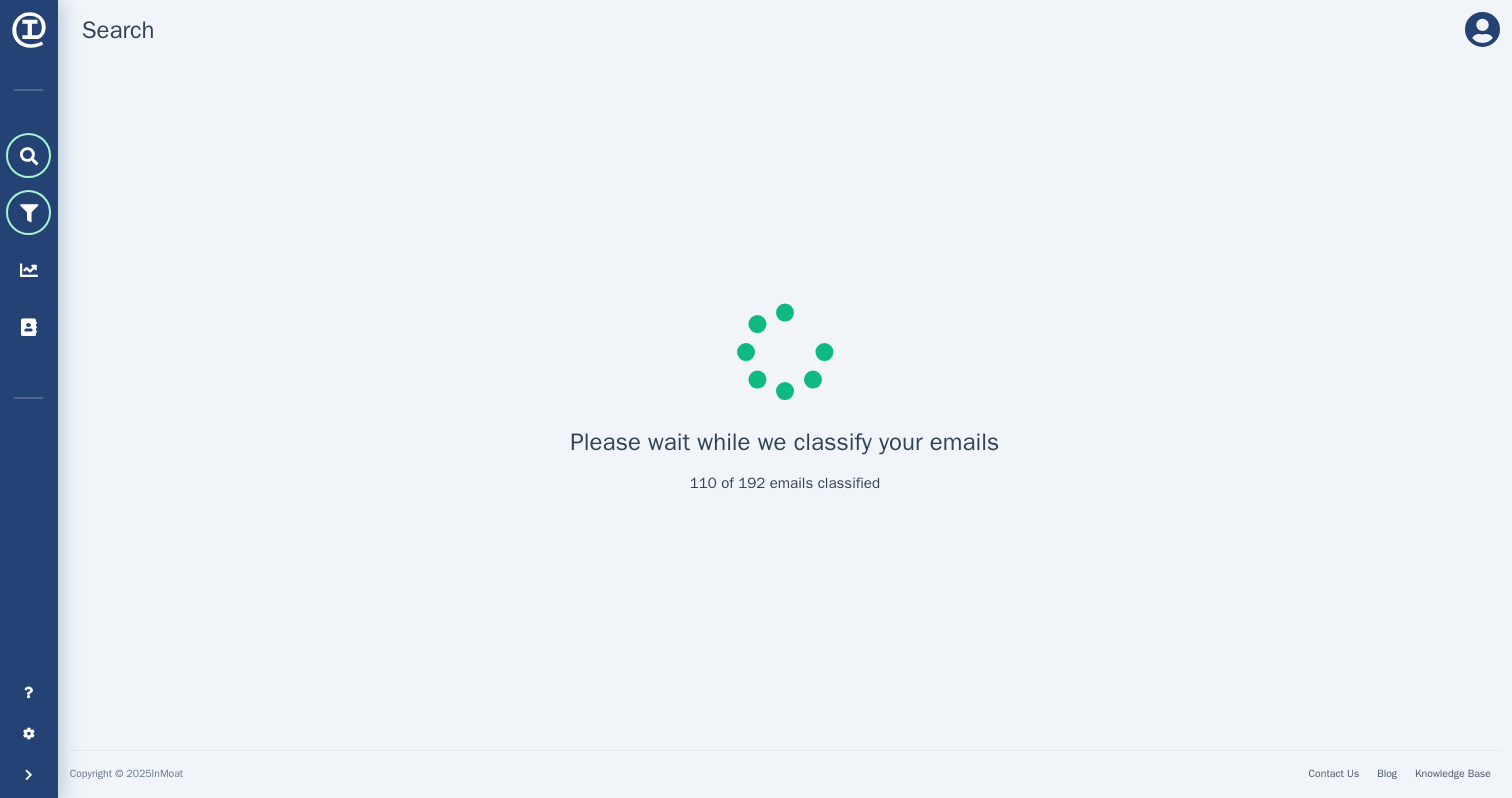 click at bounding box center (29, 213) 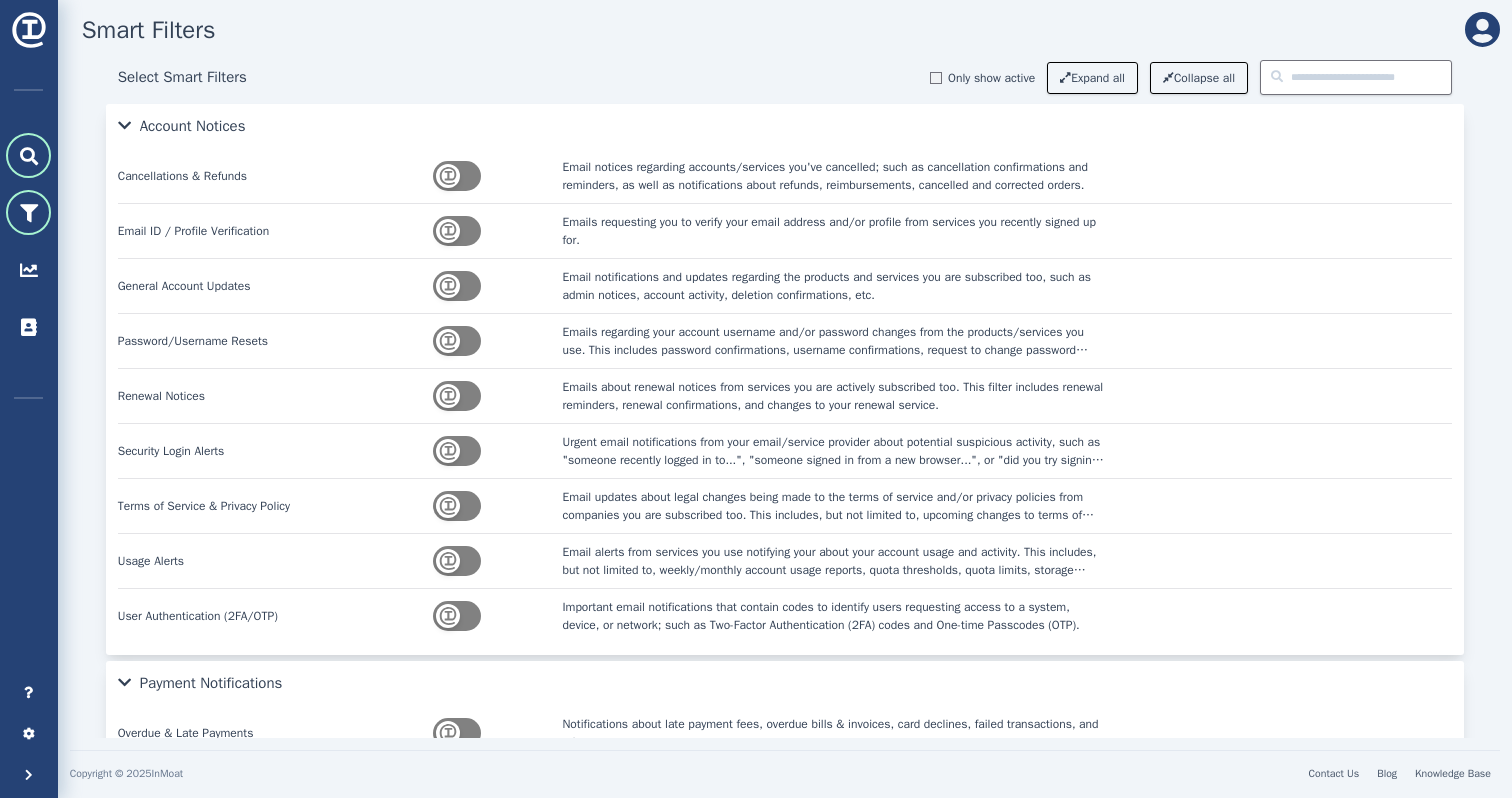 click at bounding box center (29, 156) 